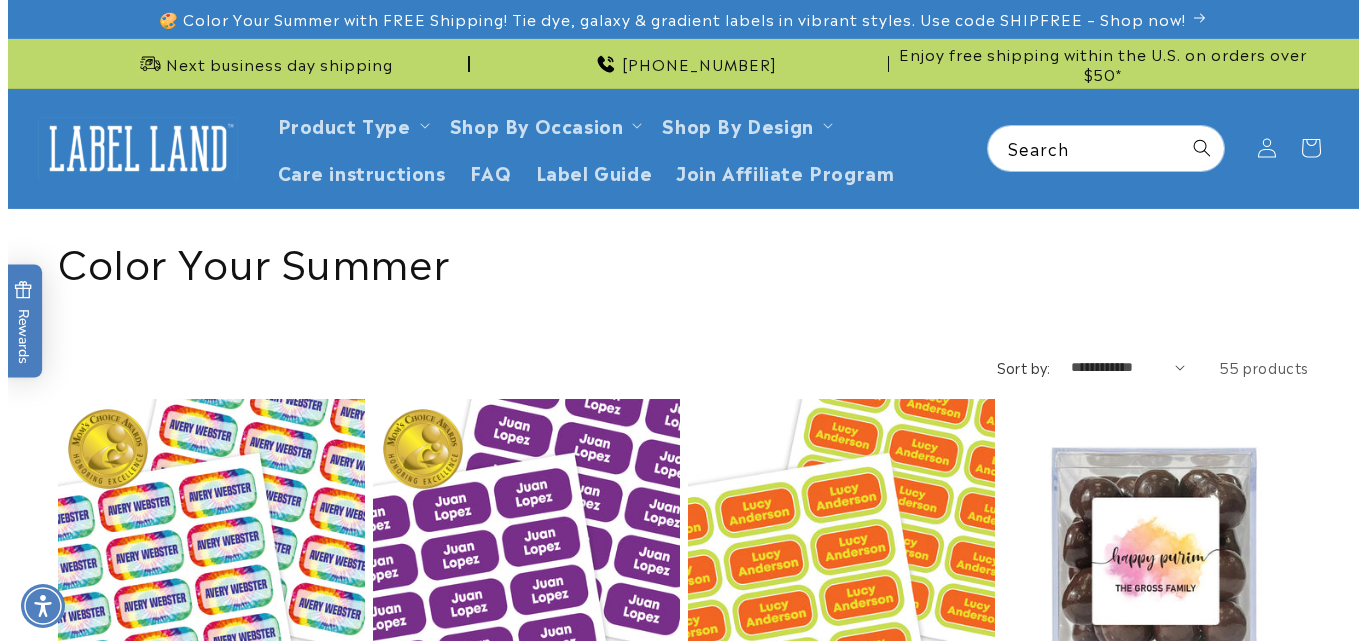 scroll, scrollTop: 0, scrollLeft: 0, axis: both 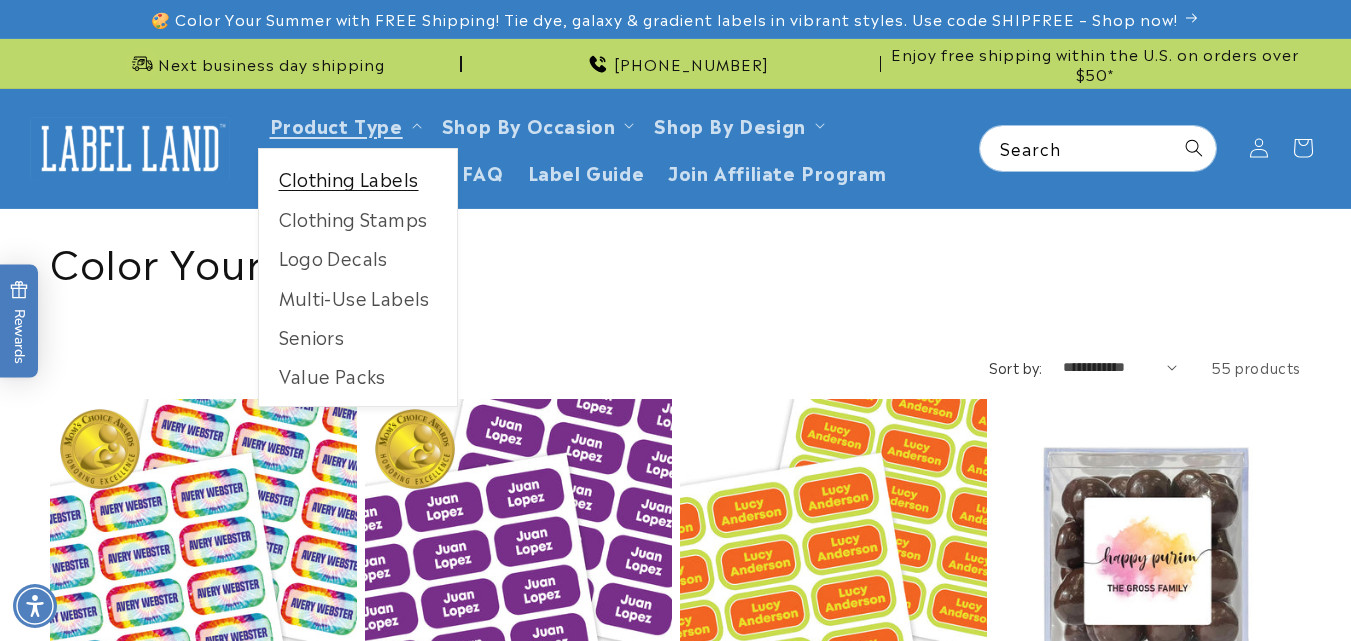 click on "Clothing Labels" at bounding box center (358, 178) 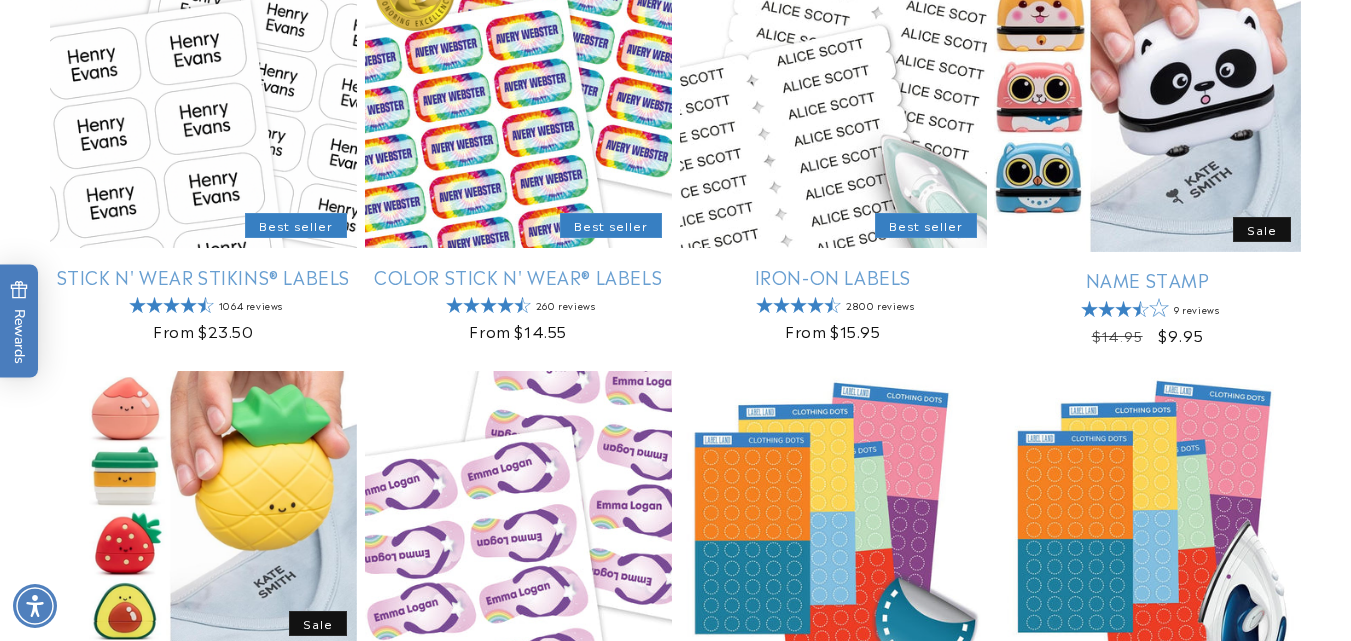 scroll, scrollTop: 458, scrollLeft: 0, axis: vertical 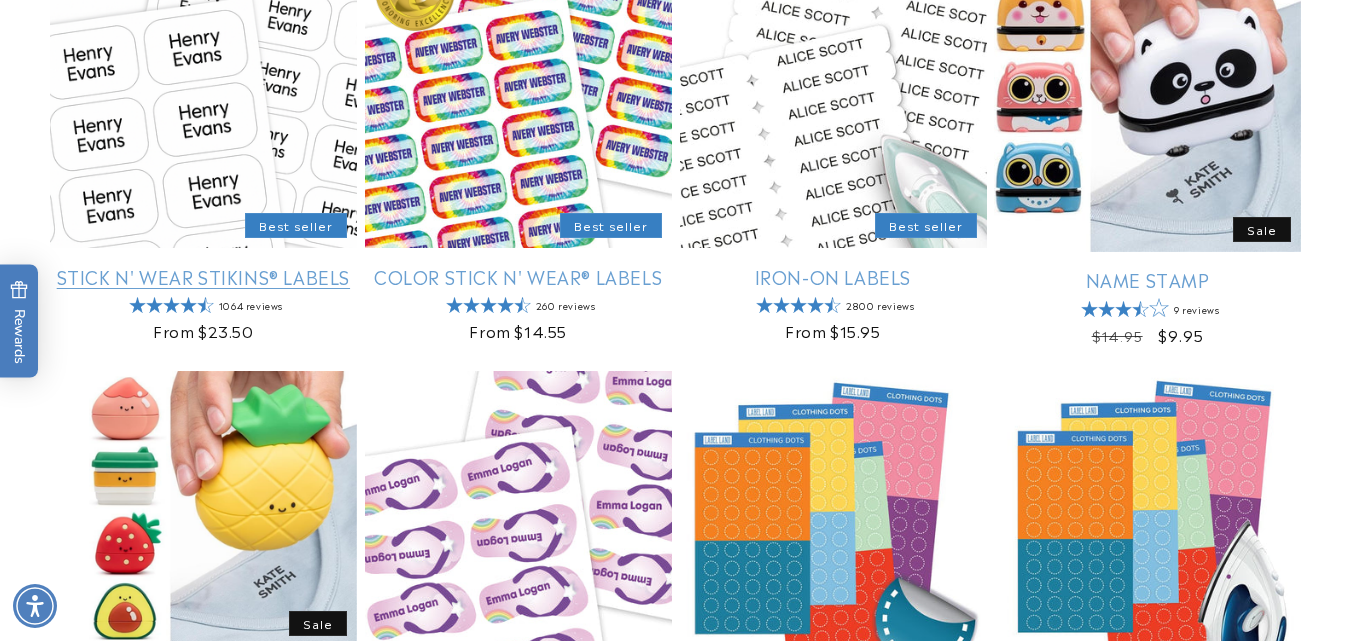click on "Stick N' Wear Stikins® Labels" at bounding box center [203, 276] 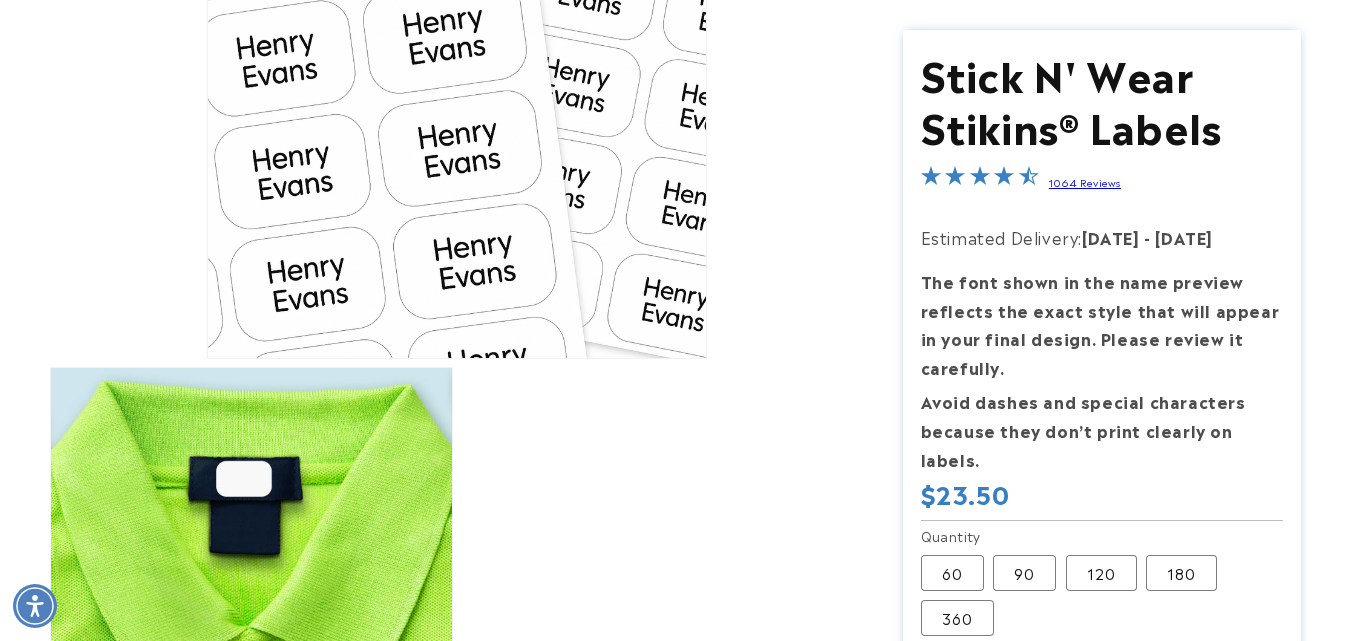 scroll, scrollTop: 387, scrollLeft: 0, axis: vertical 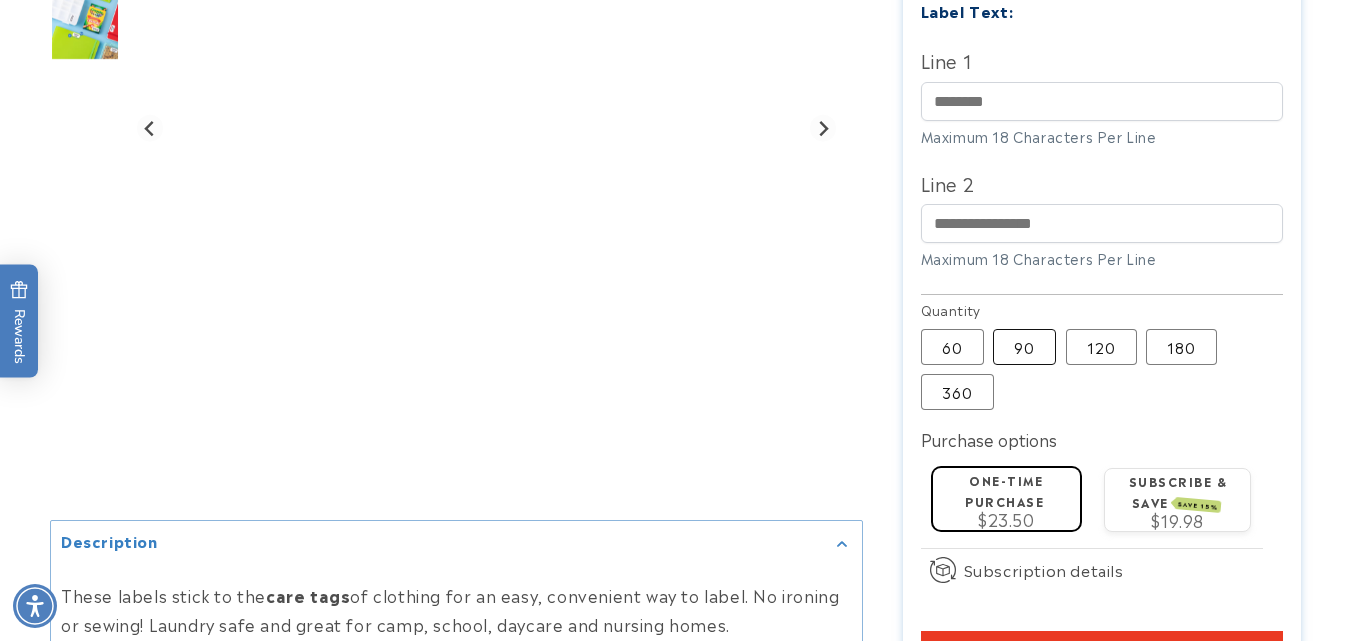 click on "90 Variant sold out or unavailable" at bounding box center (1024, 347) 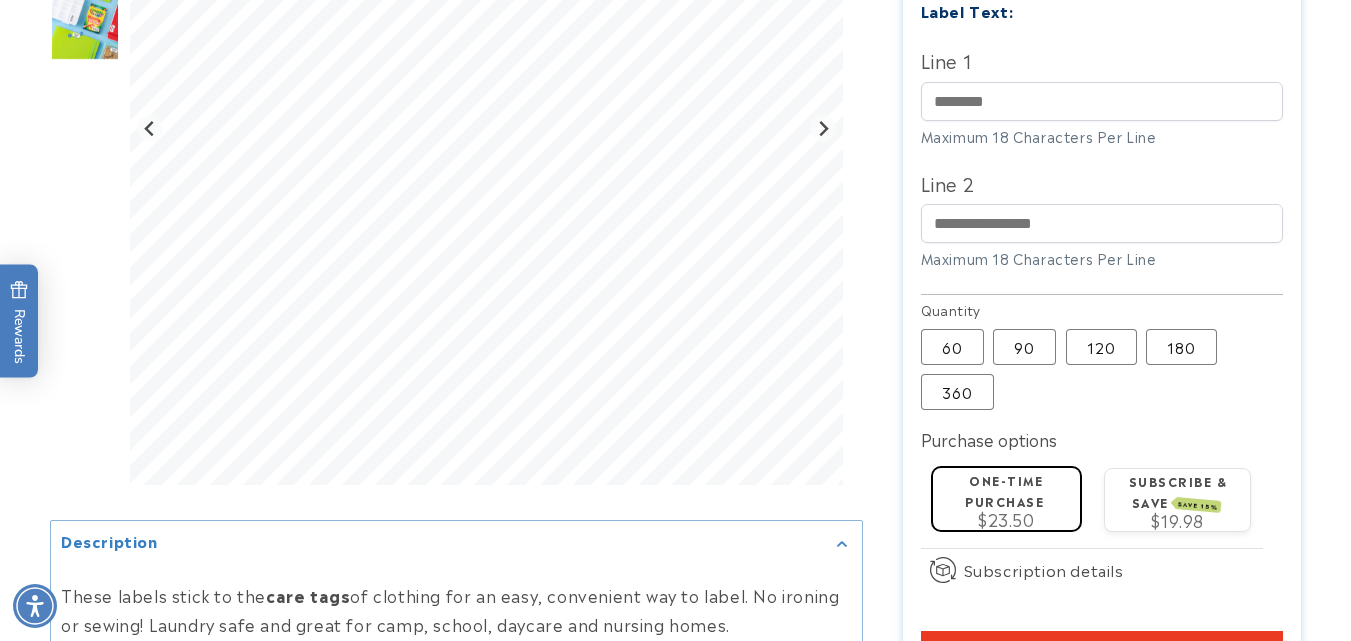 type 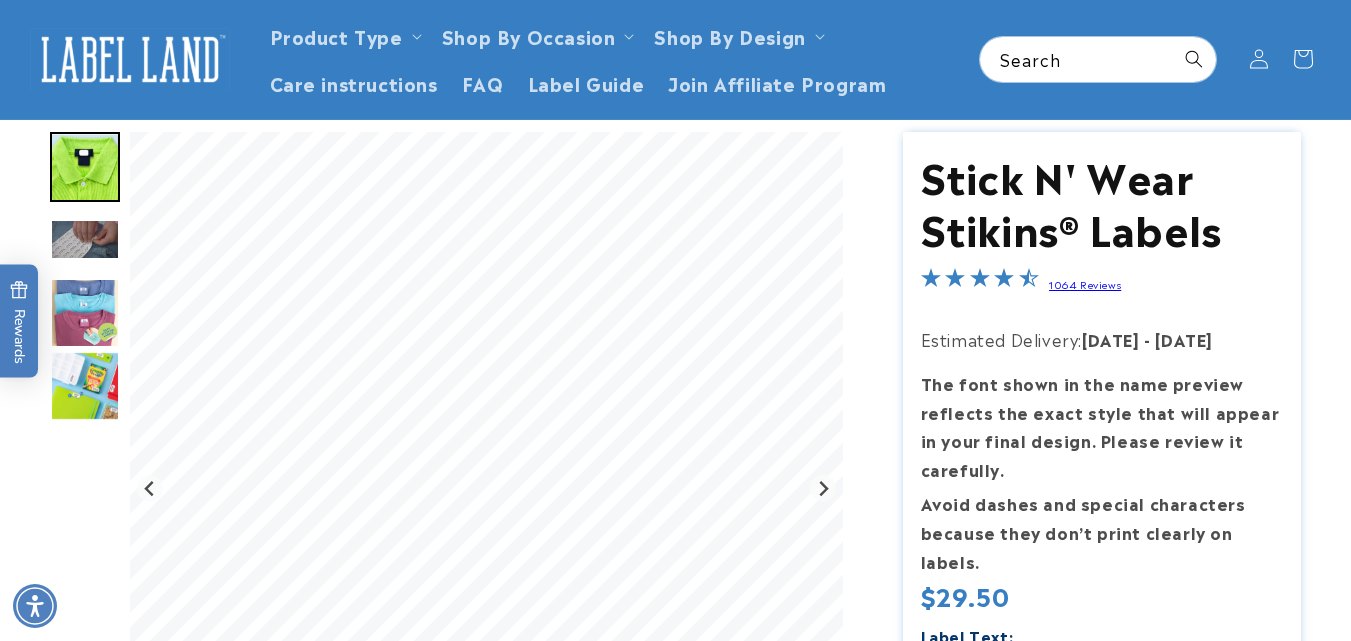 scroll, scrollTop: 0, scrollLeft: 0, axis: both 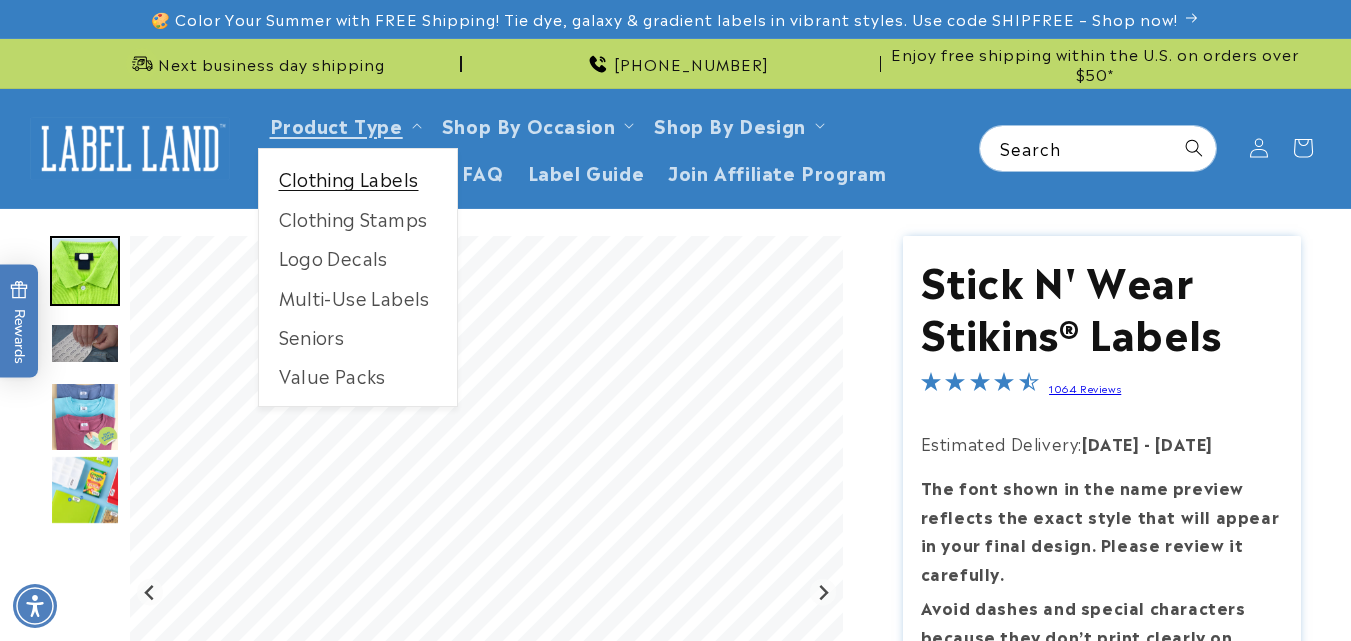 click on "Clothing Labels" at bounding box center (358, 178) 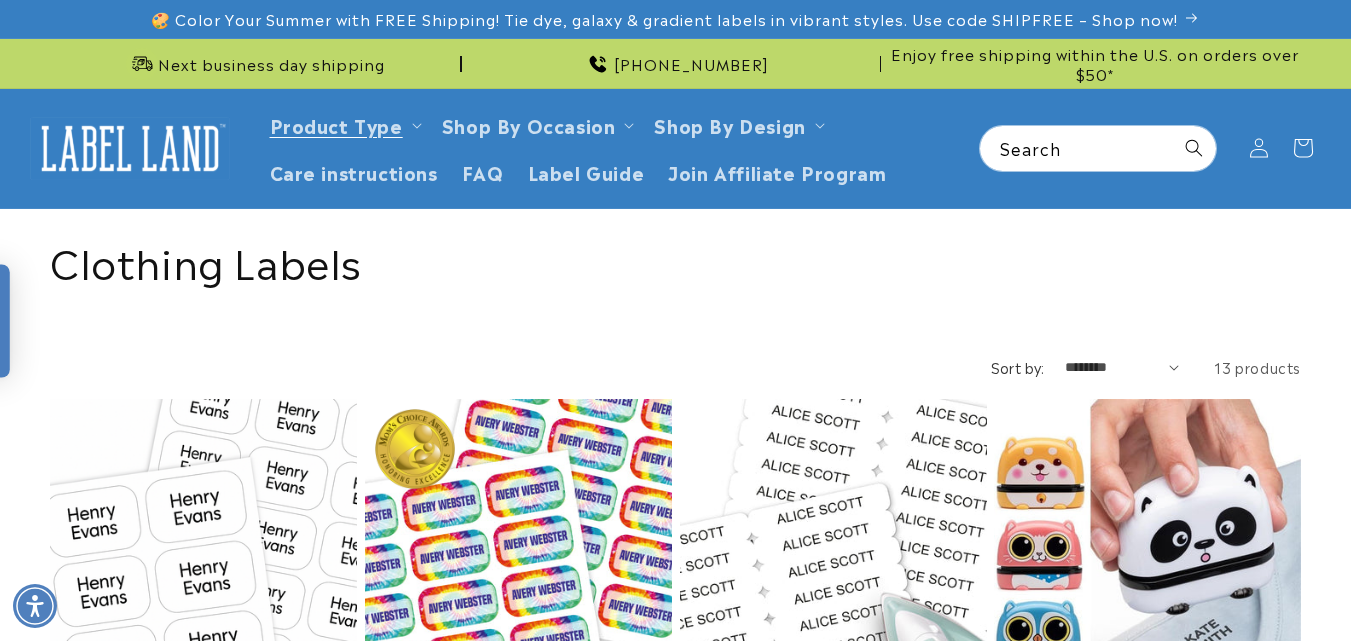 scroll, scrollTop: 0, scrollLeft: 0, axis: both 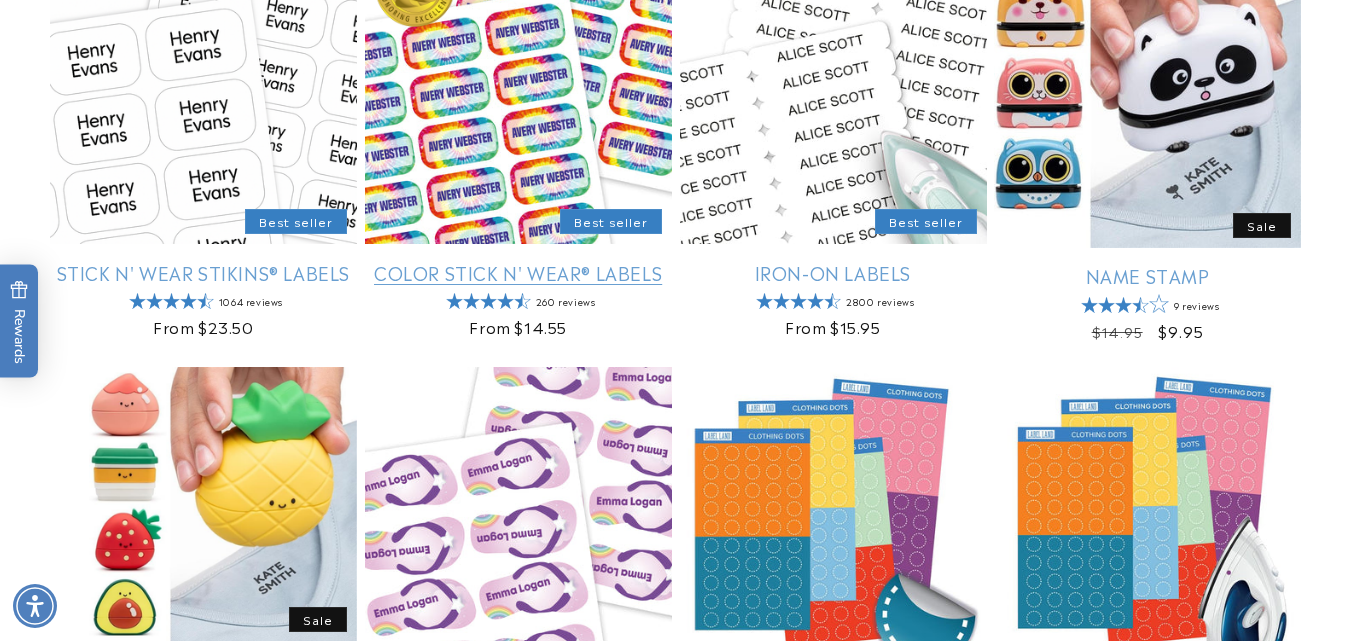 click on "Color Stick N' Wear® Labels" at bounding box center (518, 272) 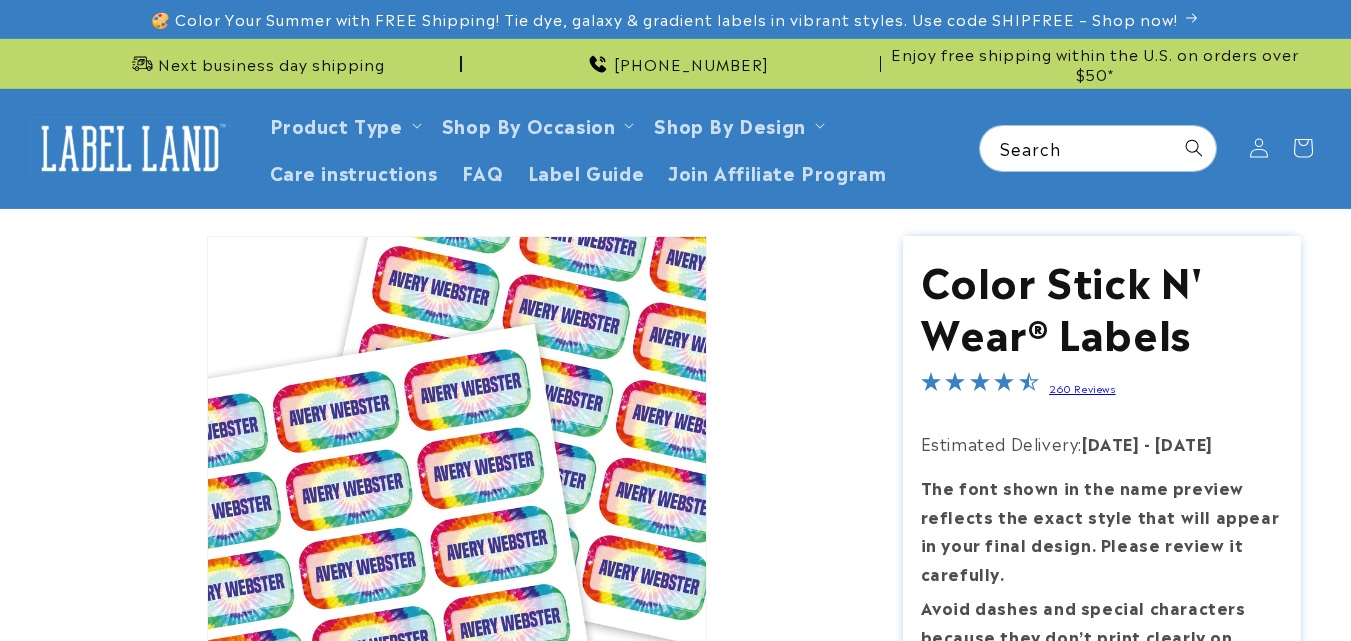 scroll, scrollTop: 0, scrollLeft: 0, axis: both 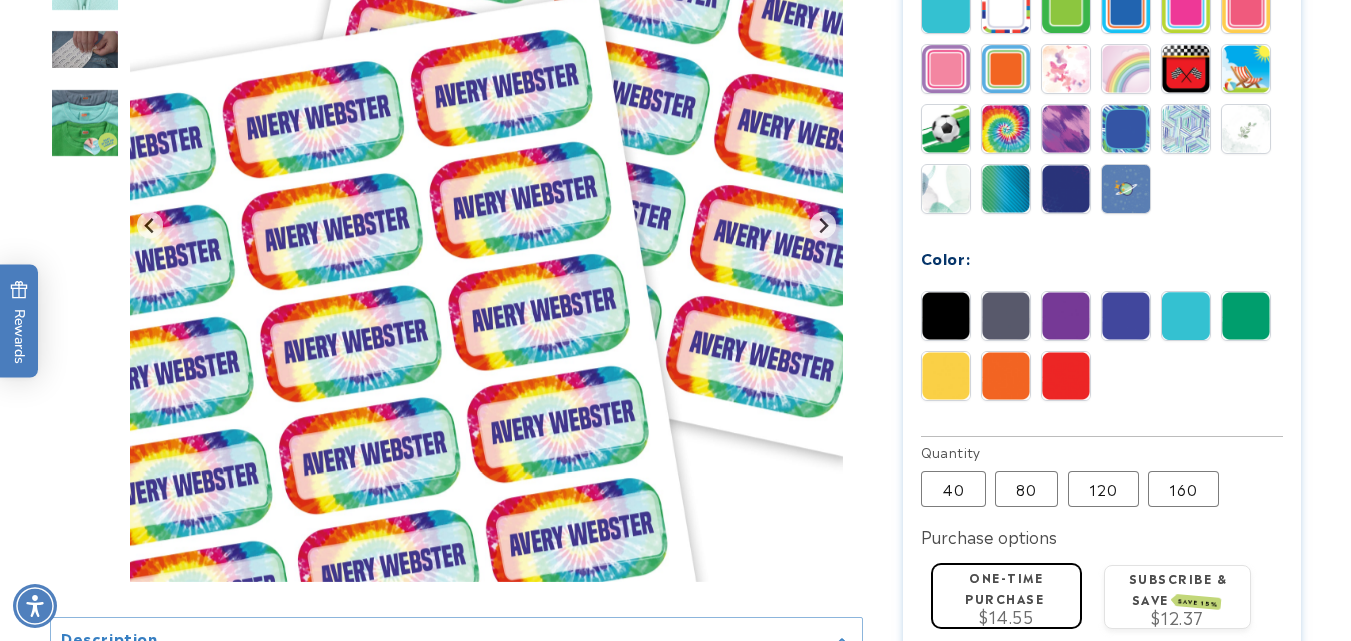 click at bounding box center [1186, 316] 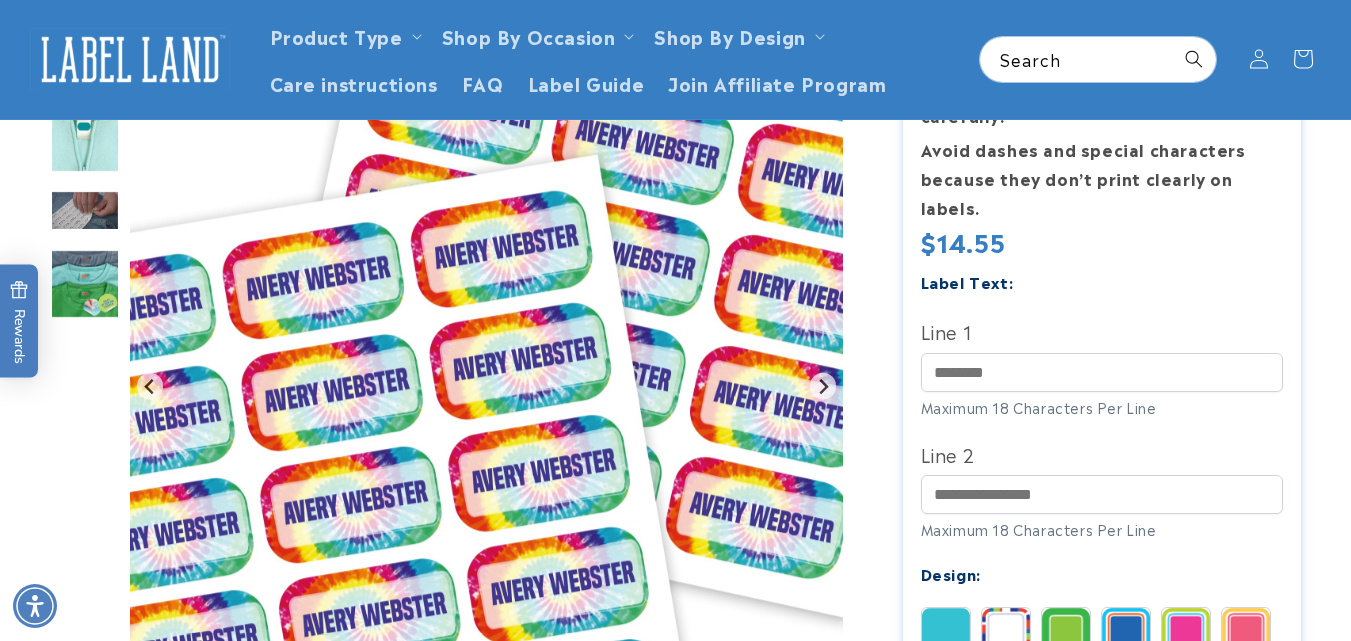 scroll, scrollTop: 457, scrollLeft: 0, axis: vertical 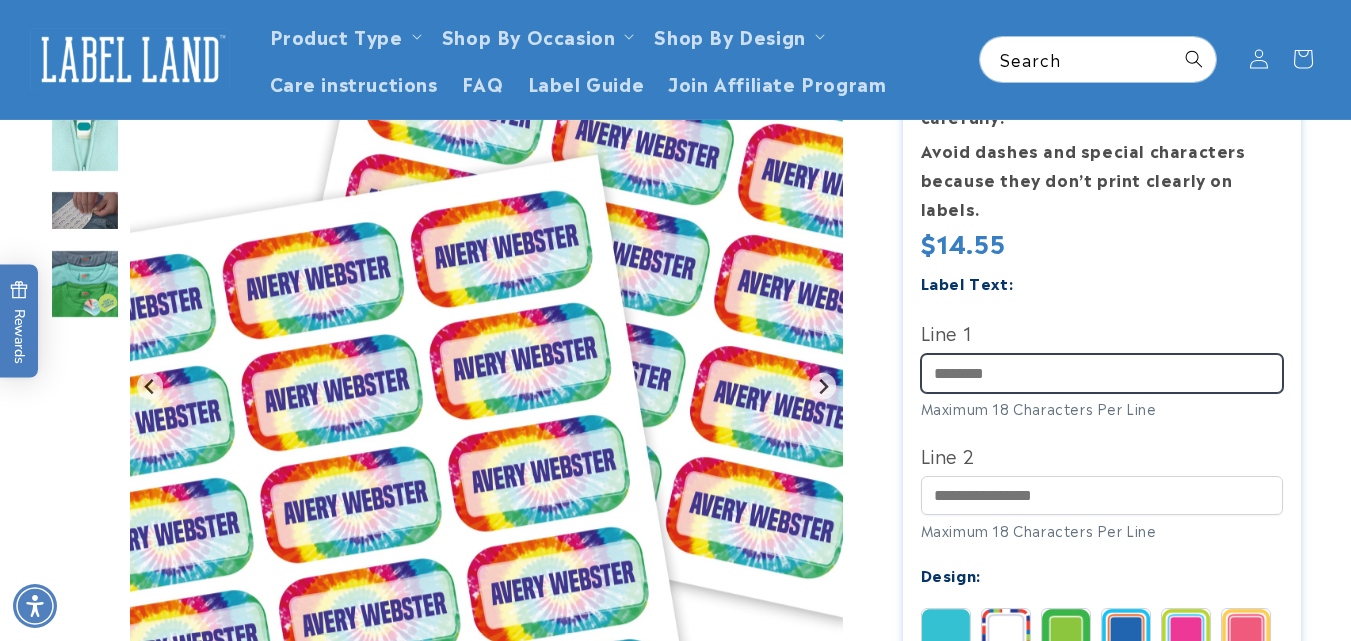 click on "Line 1" at bounding box center (1102, 373) 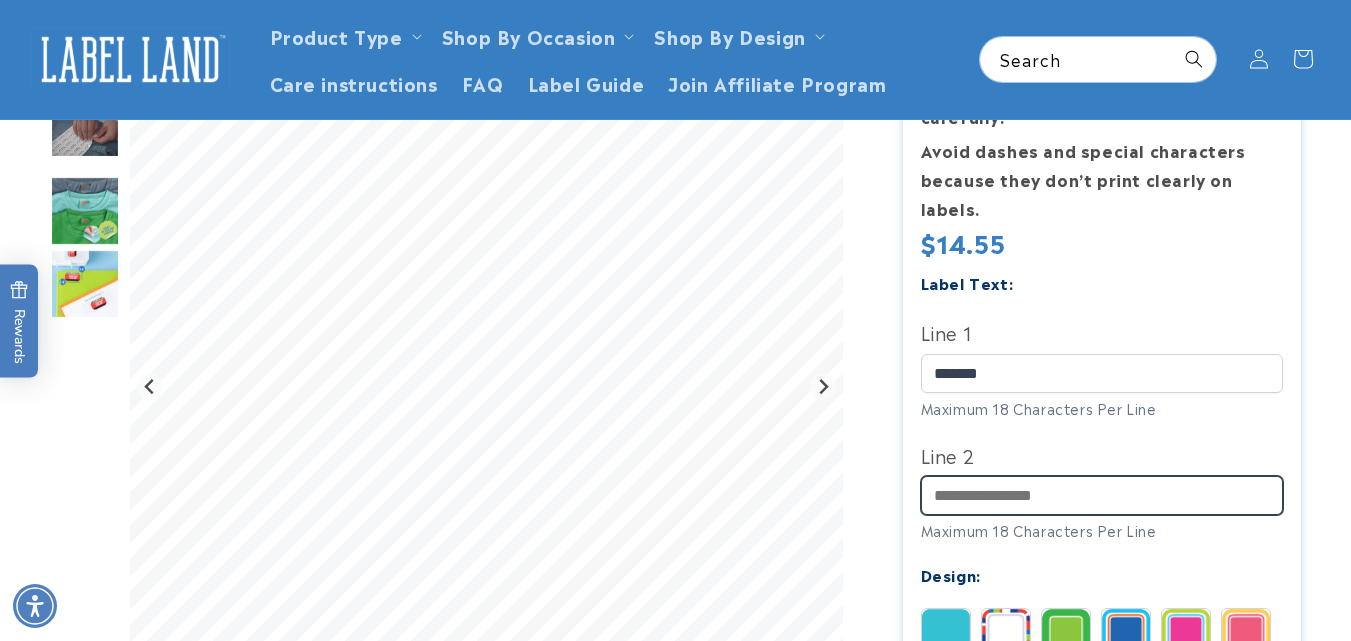 click on "Line 2" at bounding box center [1102, 495] 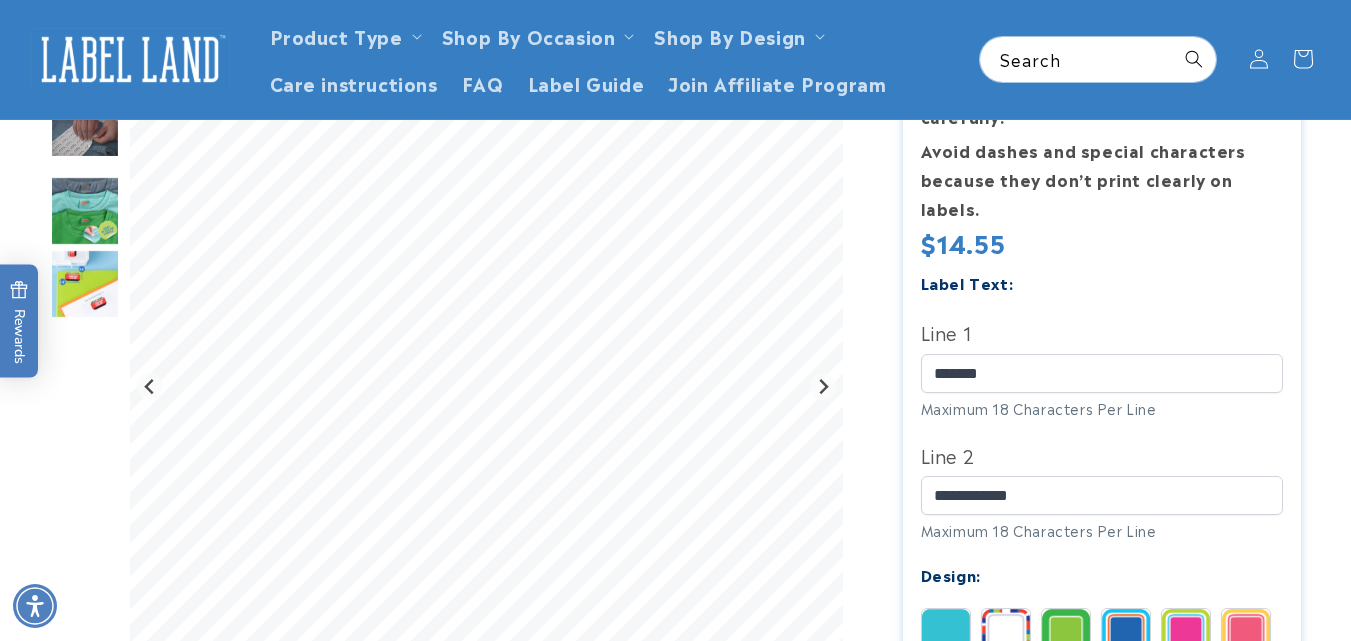 click at bounding box center [675, 670] 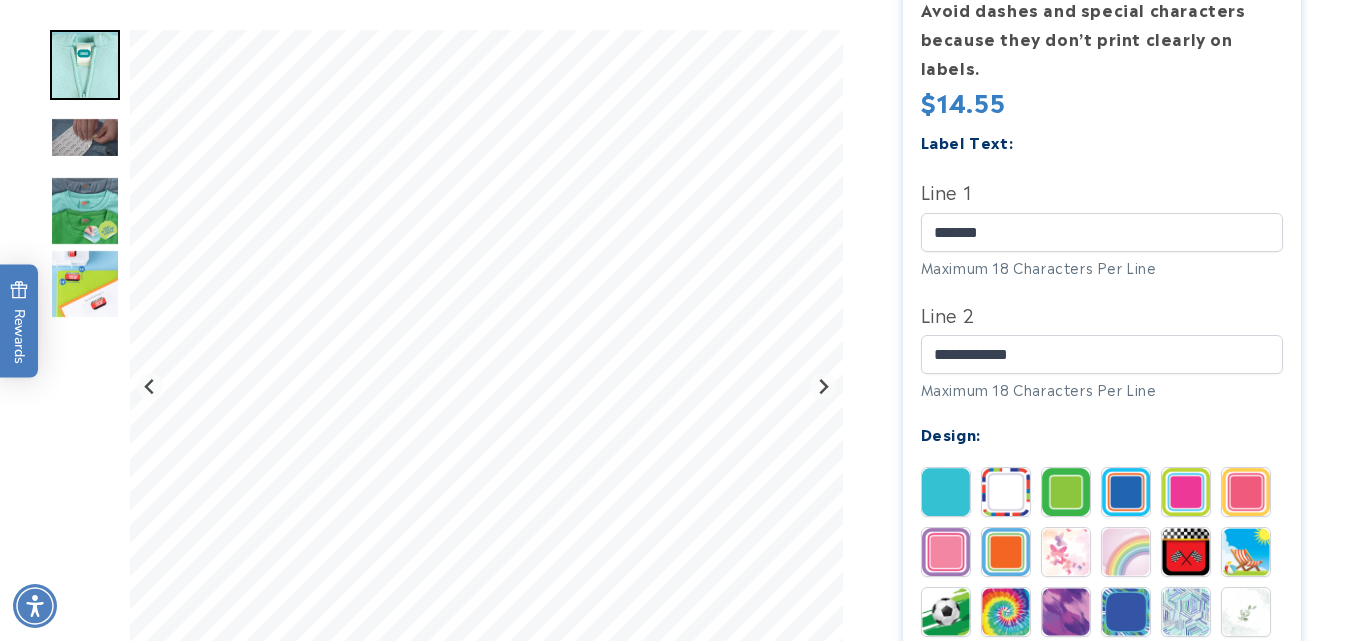 scroll, scrollTop: 729, scrollLeft: 0, axis: vertical 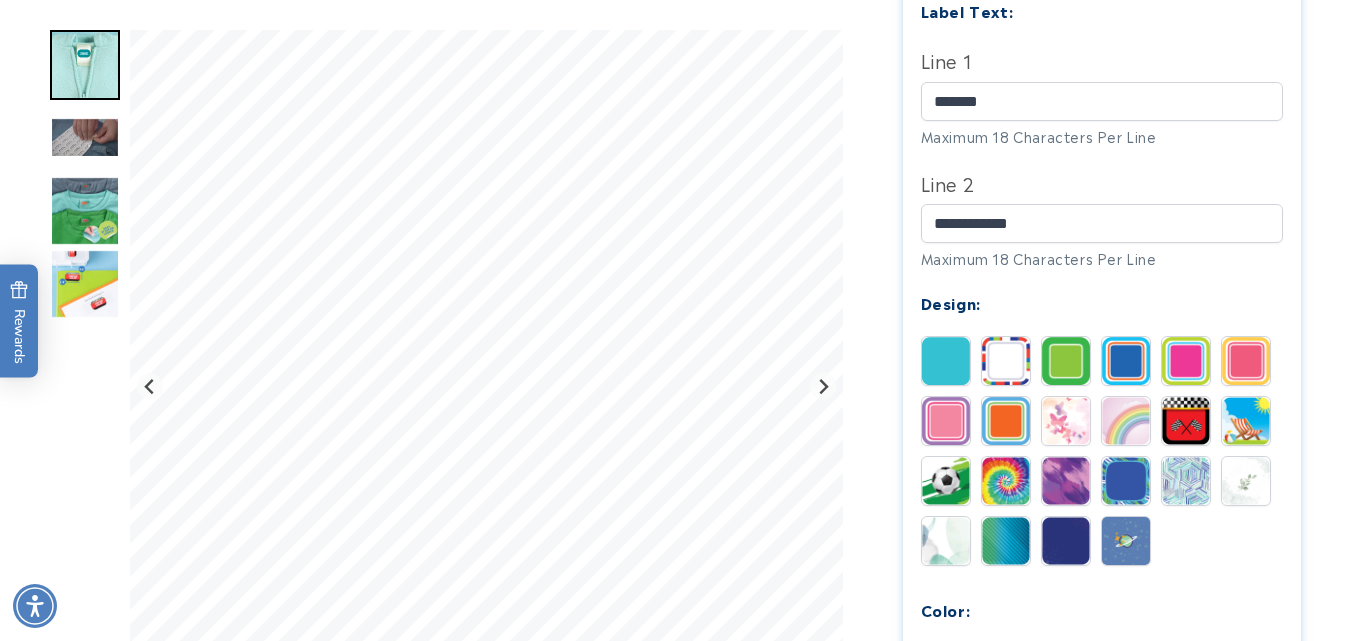 click at bounding box center [675, 398] 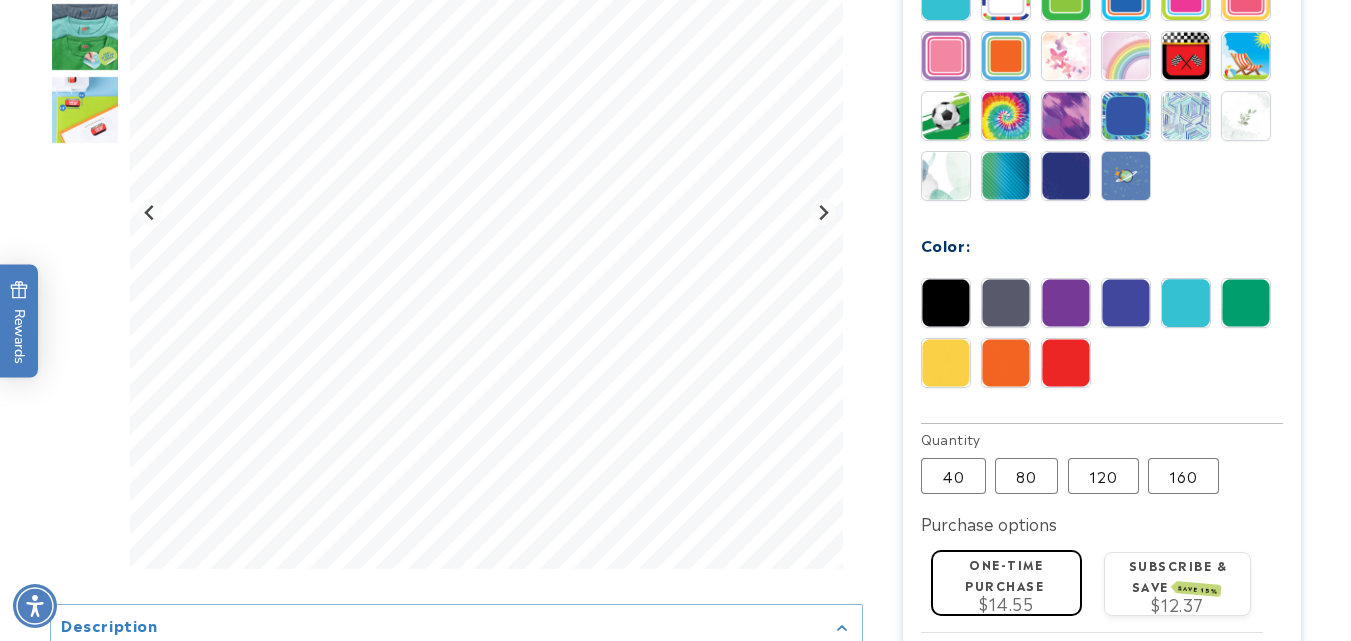 scroll, scrollTop: 1095, scrollLeft: 0, axis: vertical 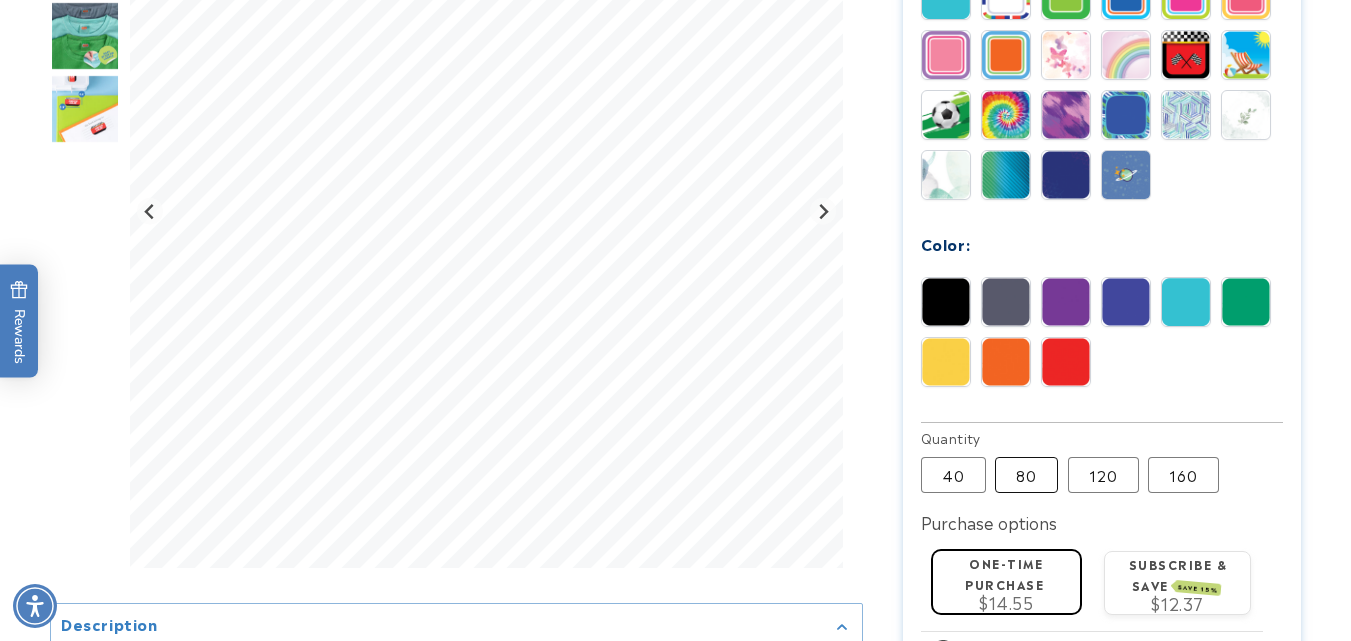click on "80 Variant sold out or unavailable" at bounding box center [1026, 475] 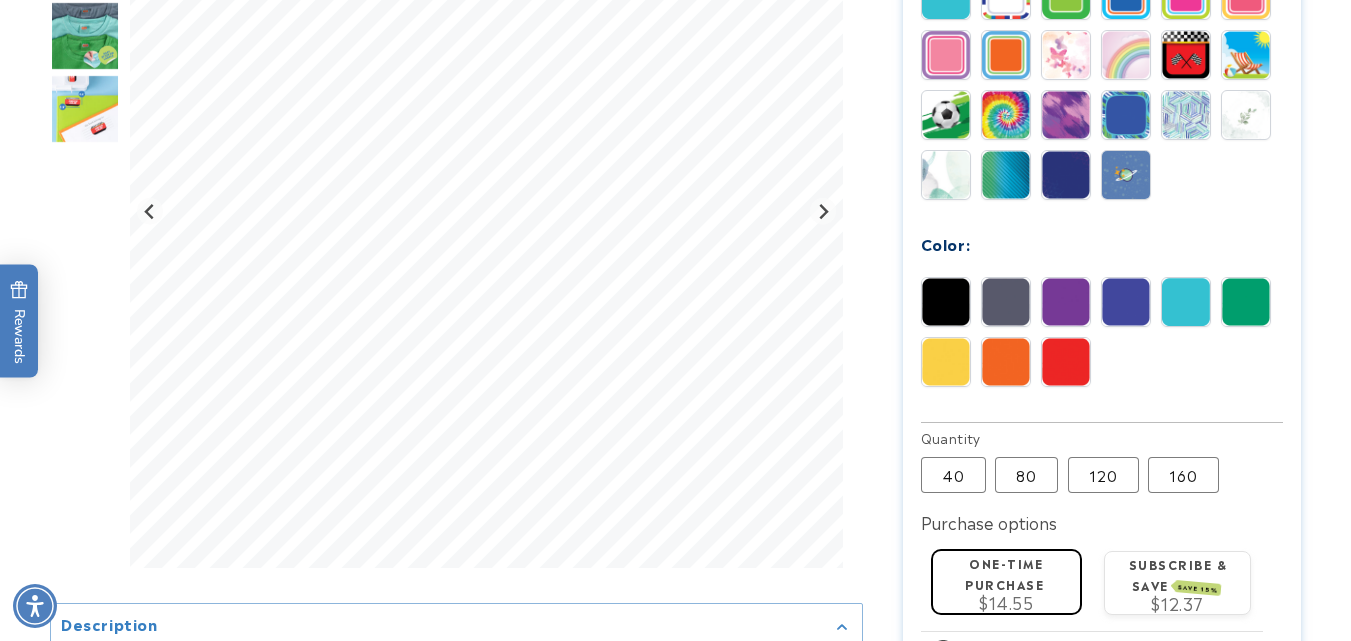 type 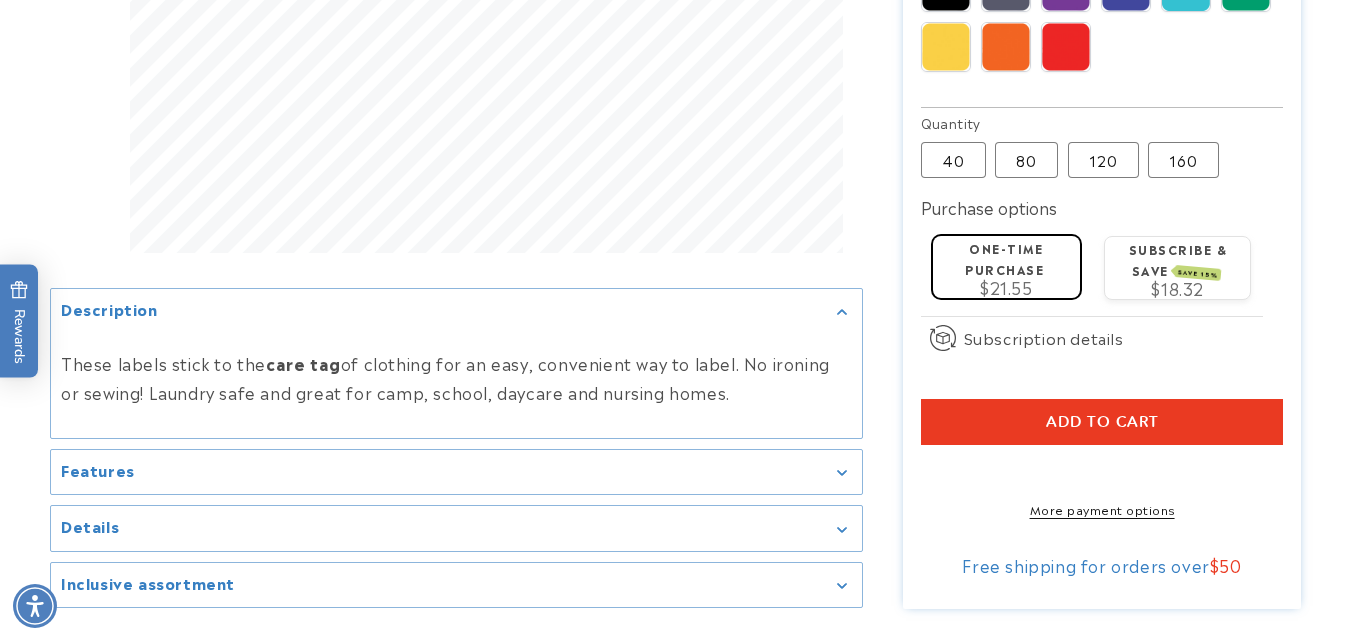 scroll, scrollTop: 1411, scrollLeft: 0, axis: vertical 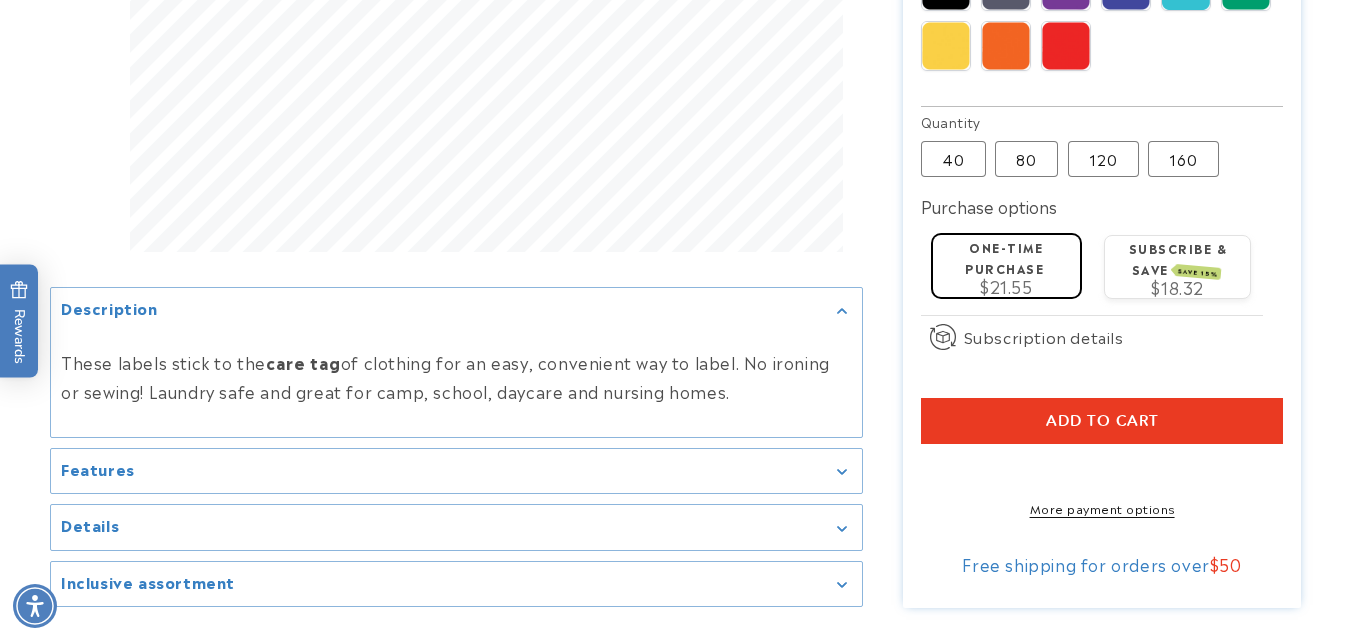 click on "Add to cart" at bounding box center (1102, 421) 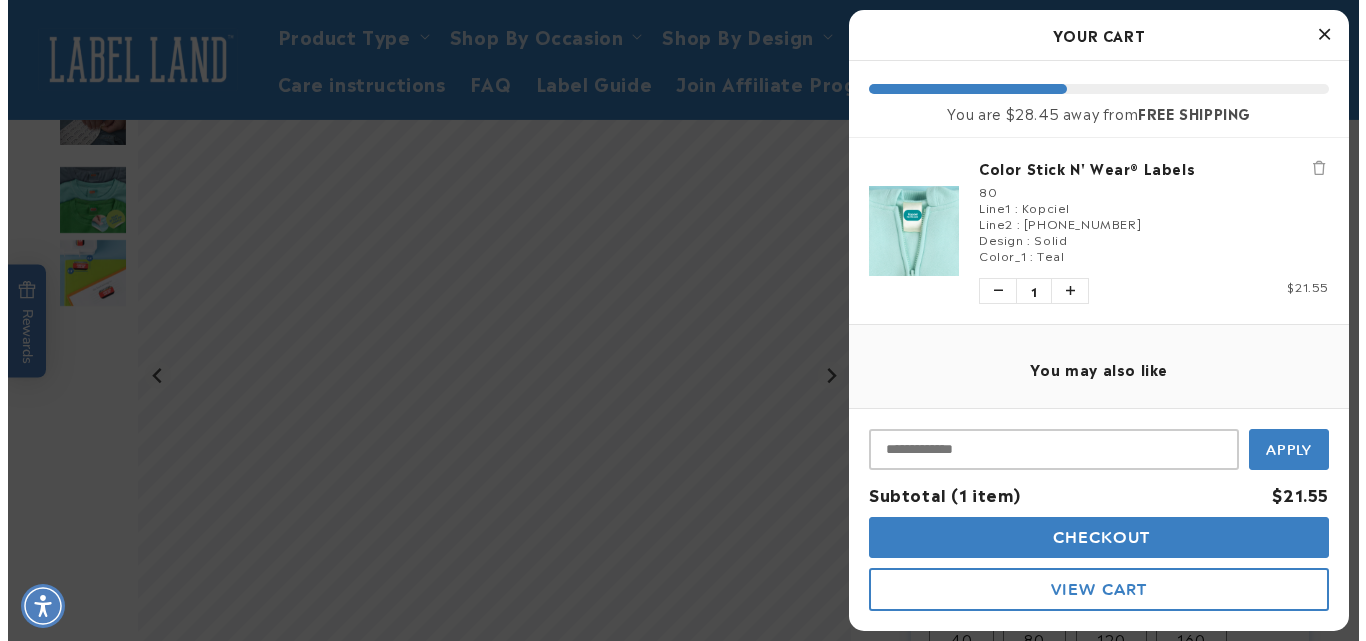 scroll, scrollTop: 924, scrollLeft: 0, axis: vertical 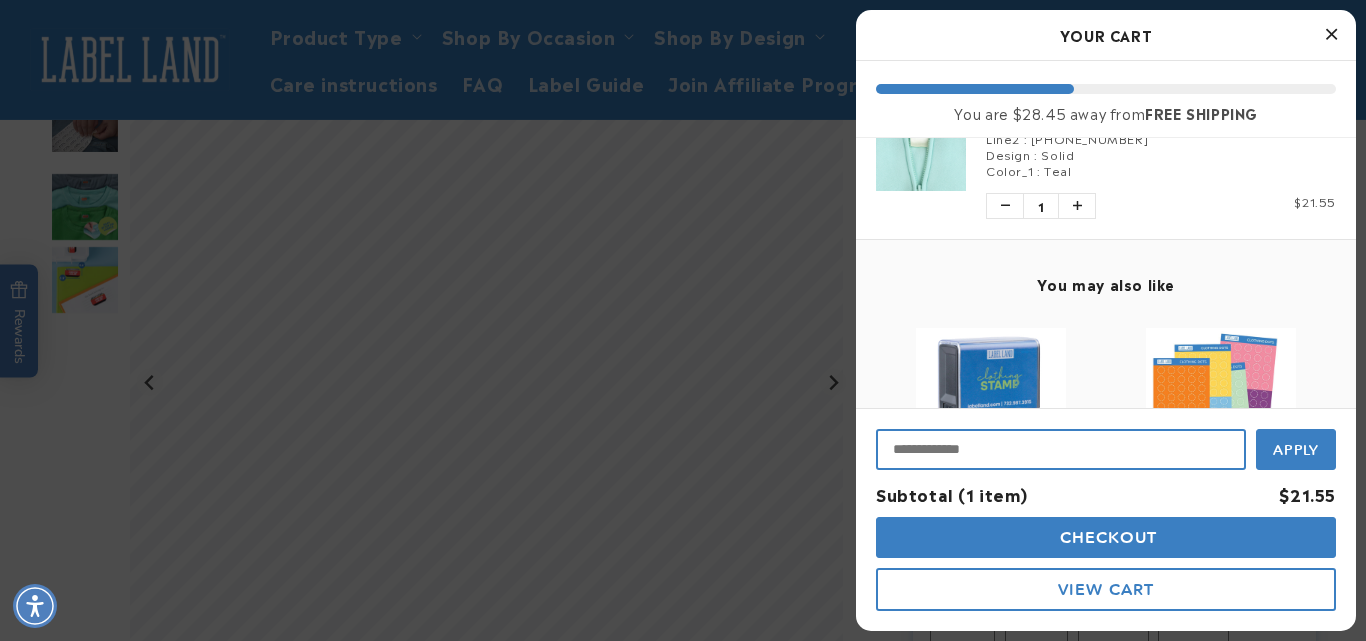 click at bounding box center (1061, 449) 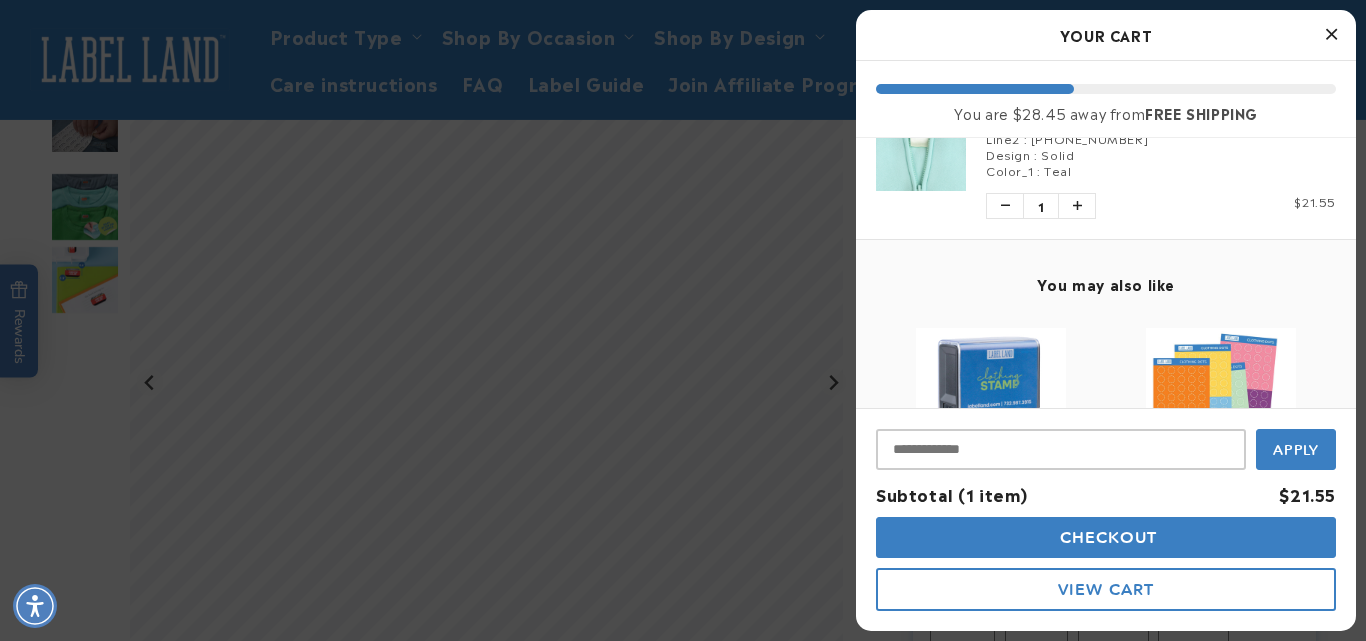 click at bounding box center (1331, 34) 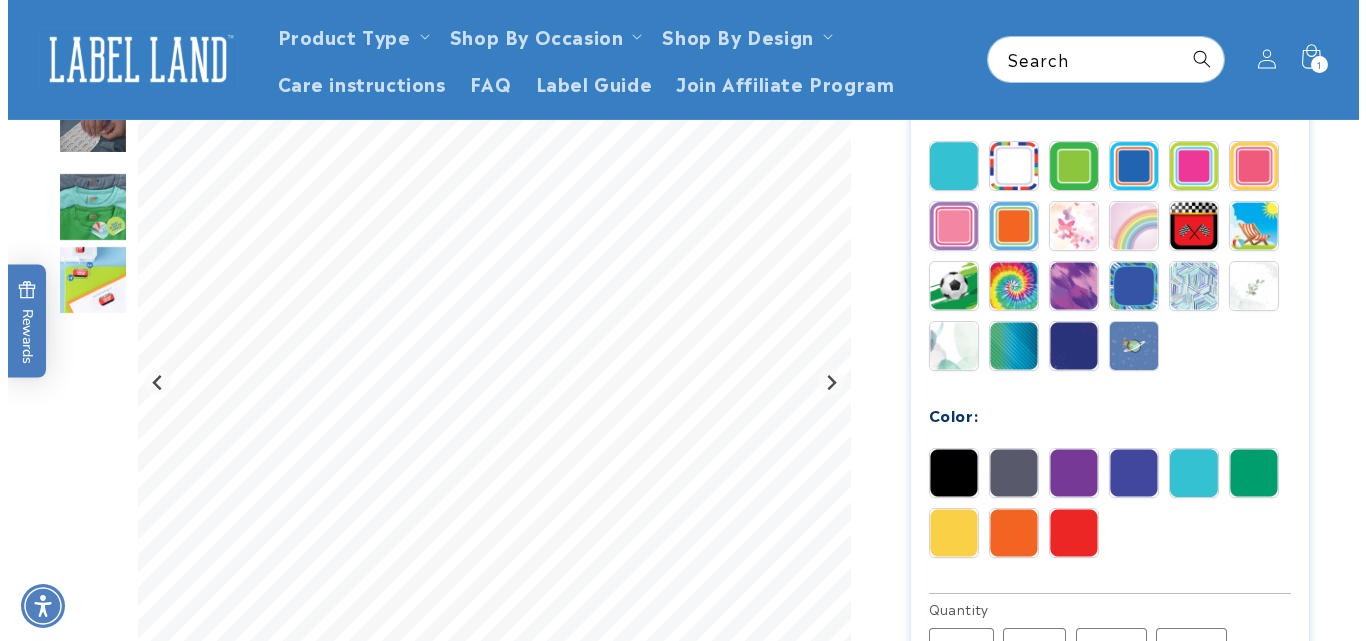 scroll, scrollTop: 0, scrollLeft: 0, axis: both 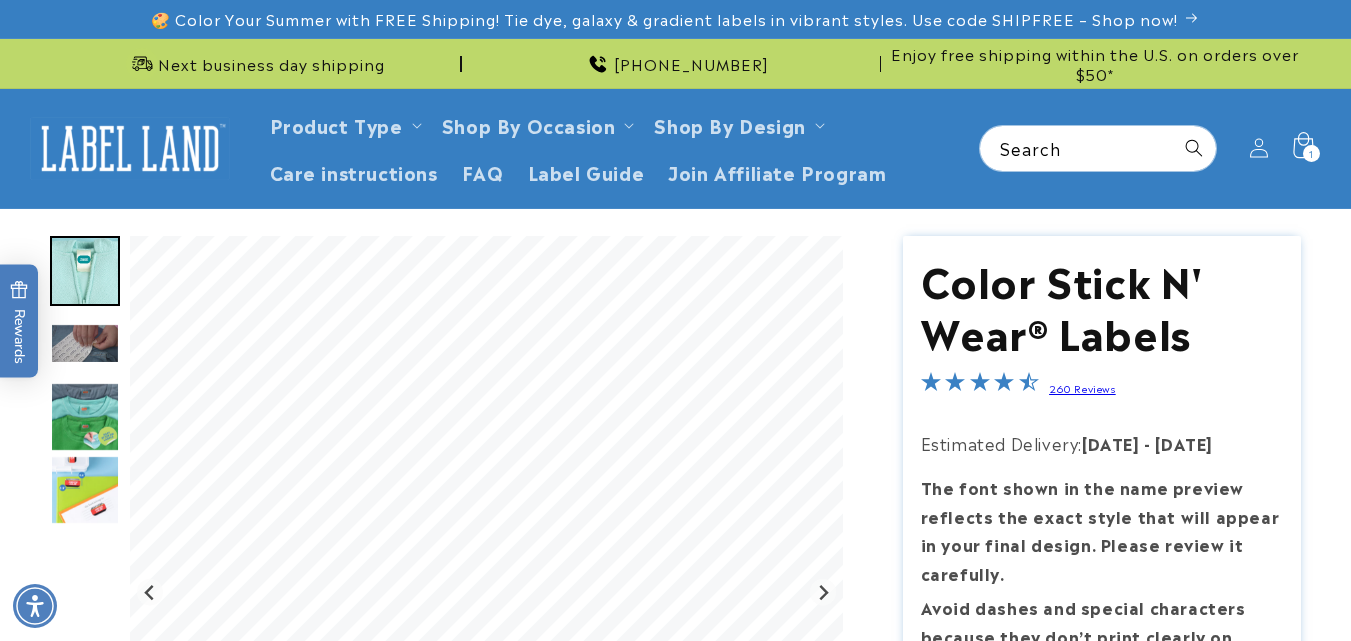 click on "1 1 item" at bounding box center [1311, 153] 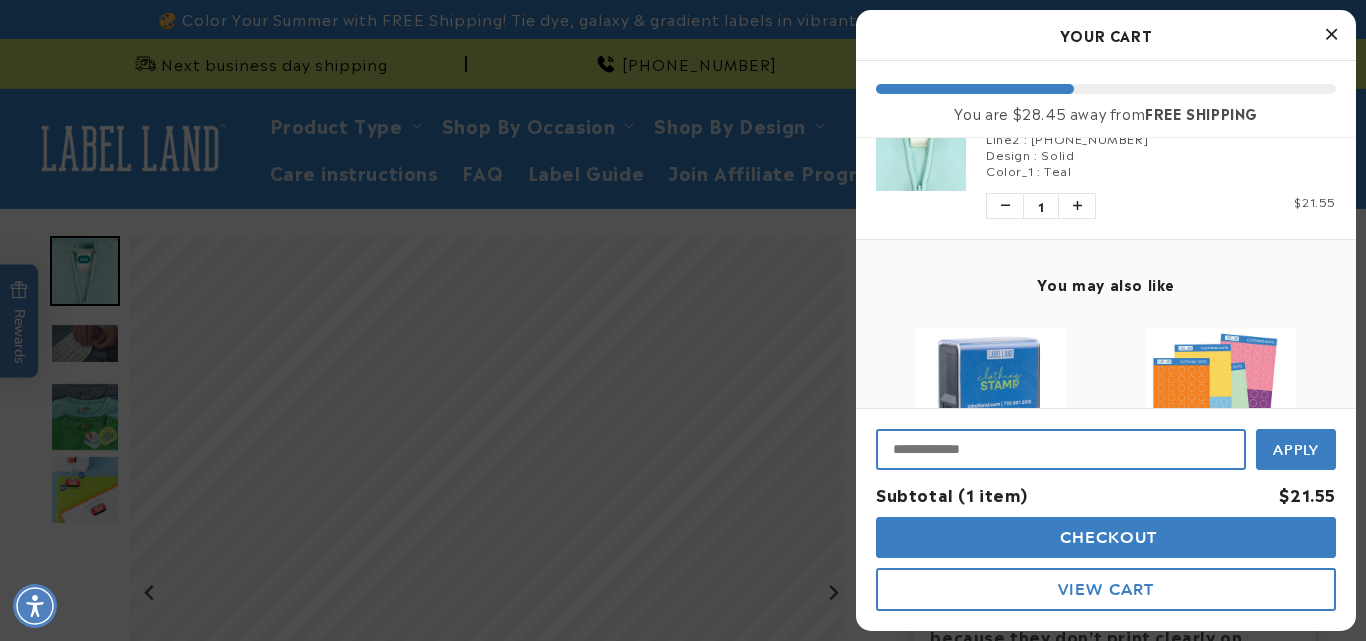 click at bounding box center [1061, 449] 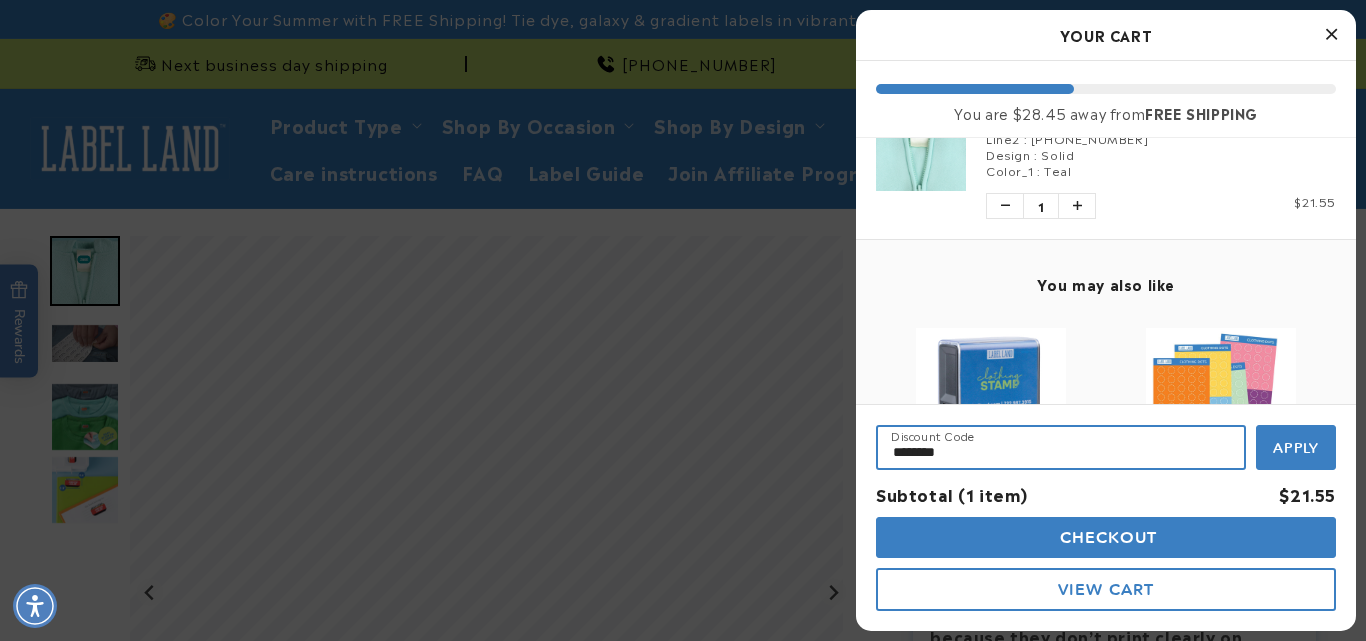 type on "********" 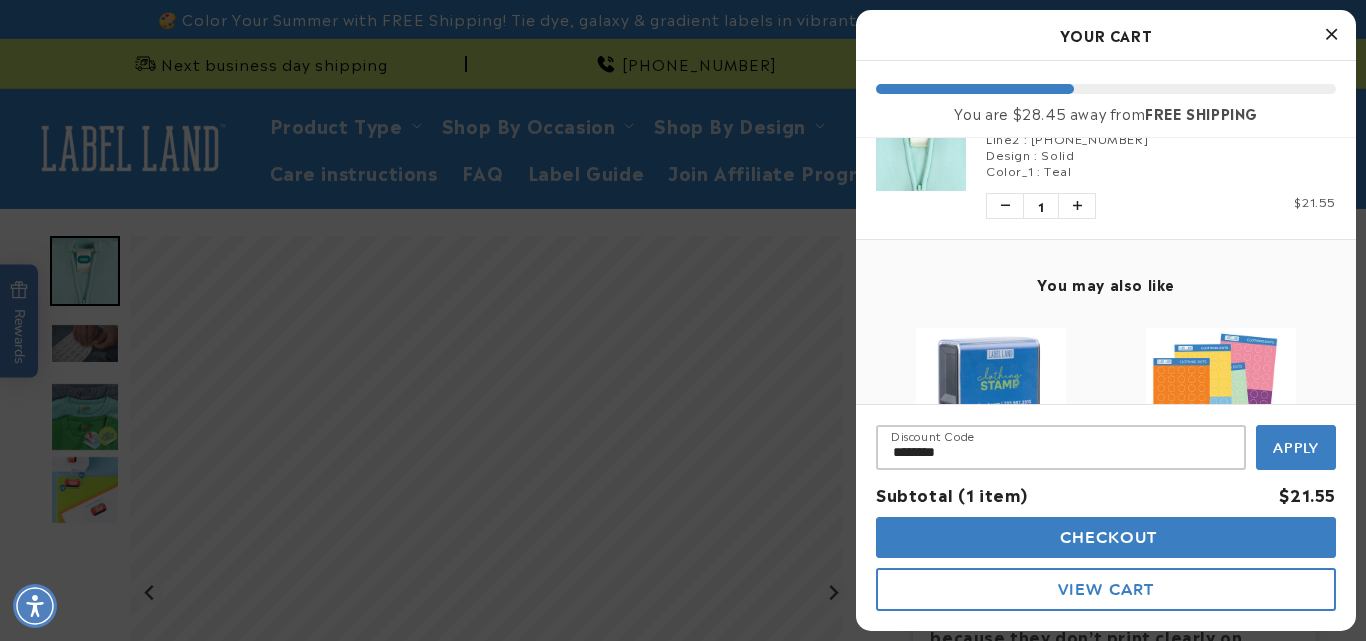 click on "Apply" at bounding box center (1296, 448) 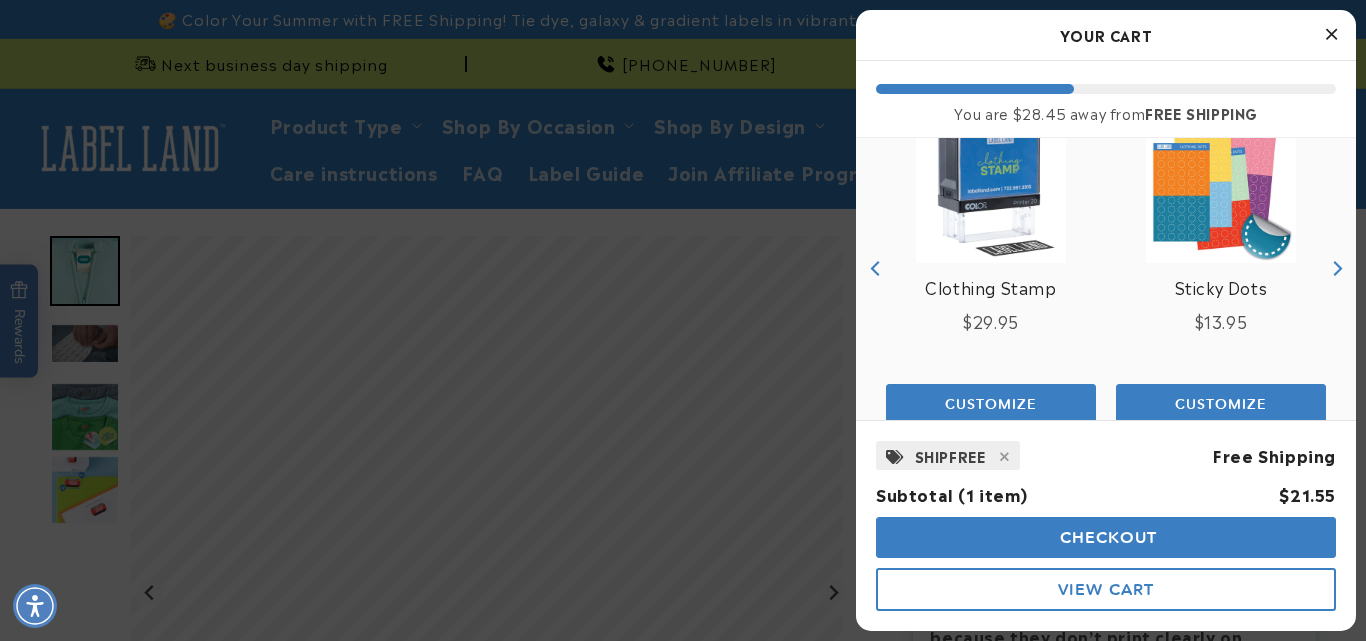 scroll, scrollTop: 344, scrollLeft: 0, axis: vertical 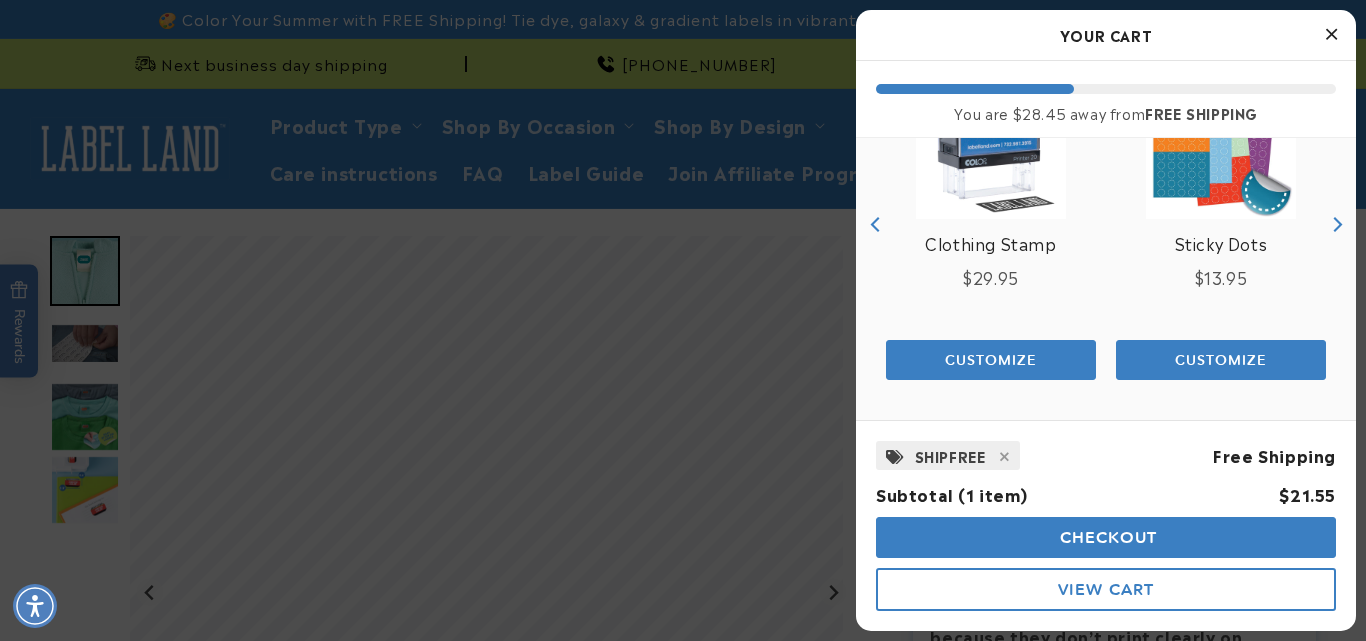 click on "Checkout" at bounding box center (1106, 537) 